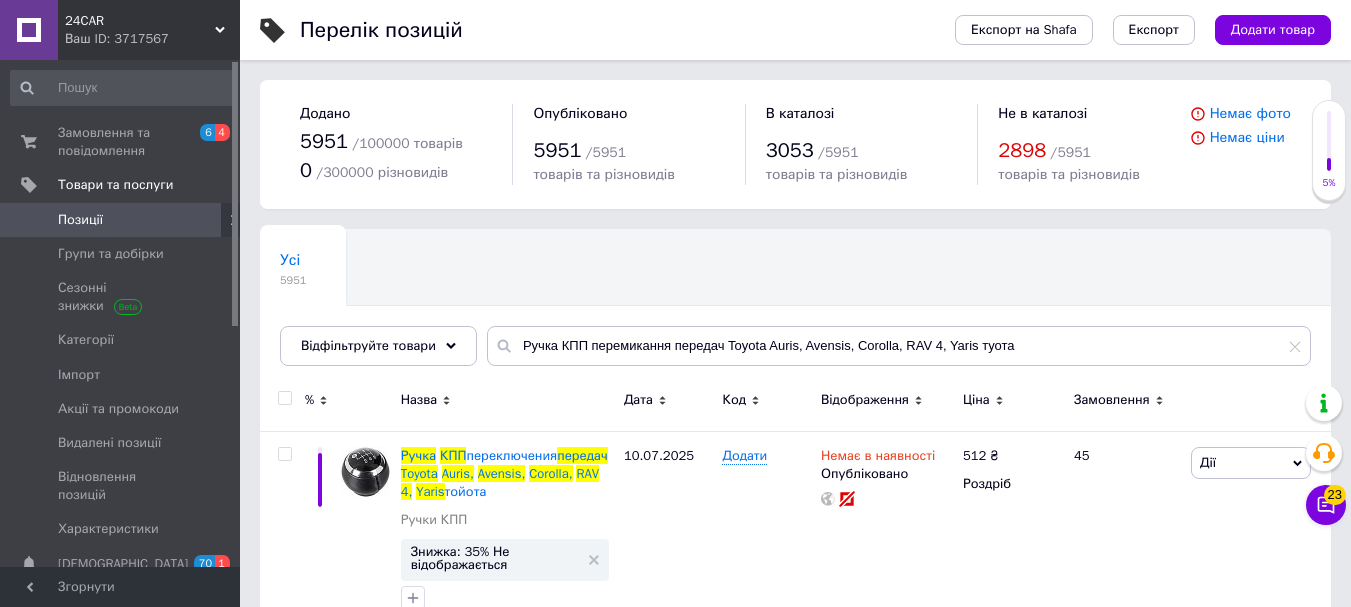 click on "Ручка КПП перемикання передач Toyota Auris, Avensis, Corolla, RAV 4, Yaris туота" at bounding box center (899, 346) 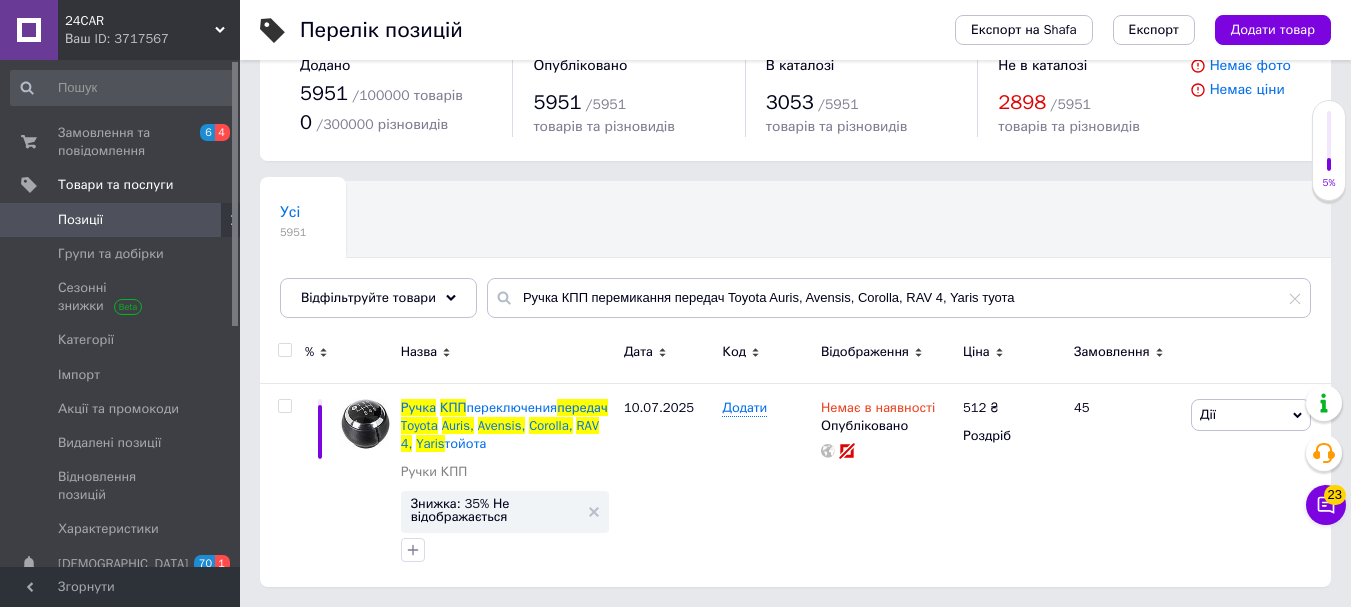 click on "Ручка КПП перемикання передач Toyota Auris, Avensis, Corolla, RAV 4, Yaris туота" at bounding box center [899, 298] 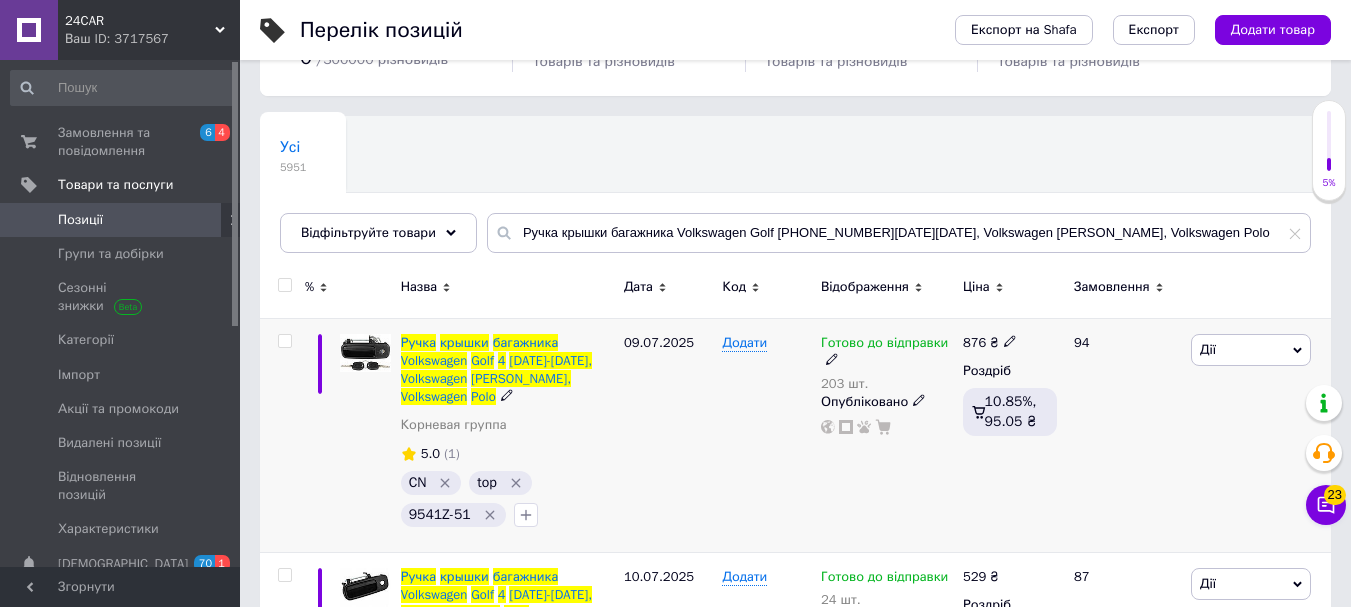 scroll, scrollTop: 148, scrollLeft: 0, axis: vertical 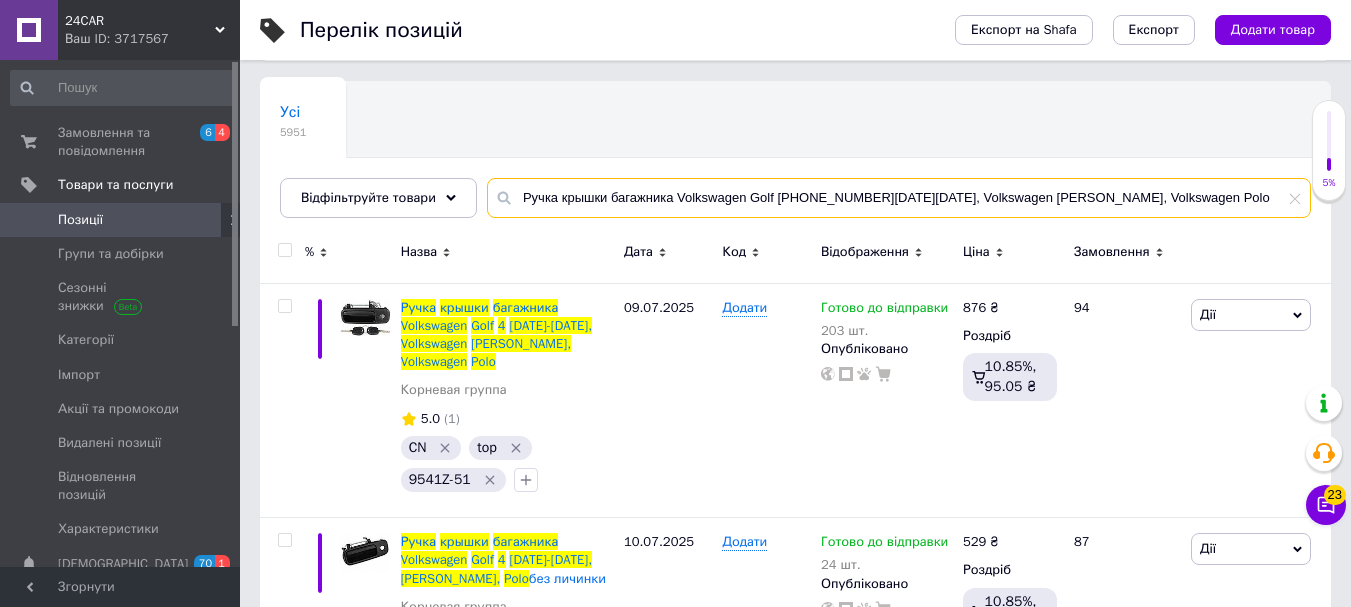 click on "Ручка крышки багажника Volkswagen Golf [PHONE_NUMBER][DATE][DATE], Volkswagen [PERSON_NAME], Volkswagen Polo" at bounding box center [899, 198] 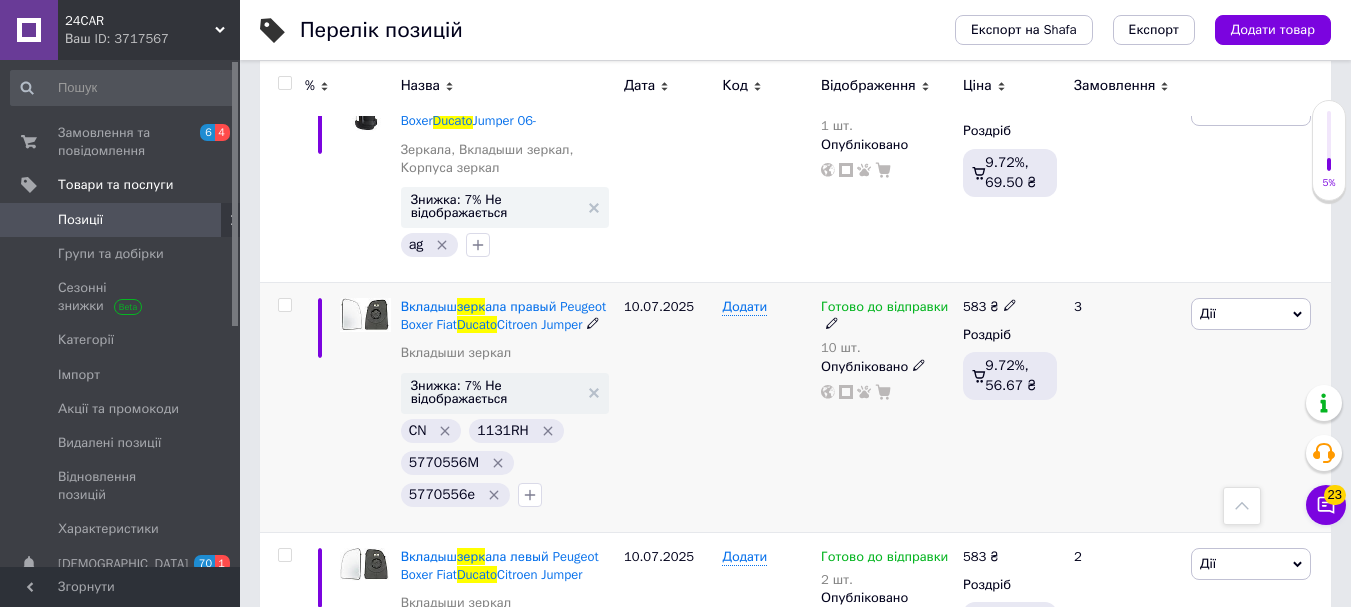 scroll, scrollTop: 2860, scrollLeft: 0, axis: vertical 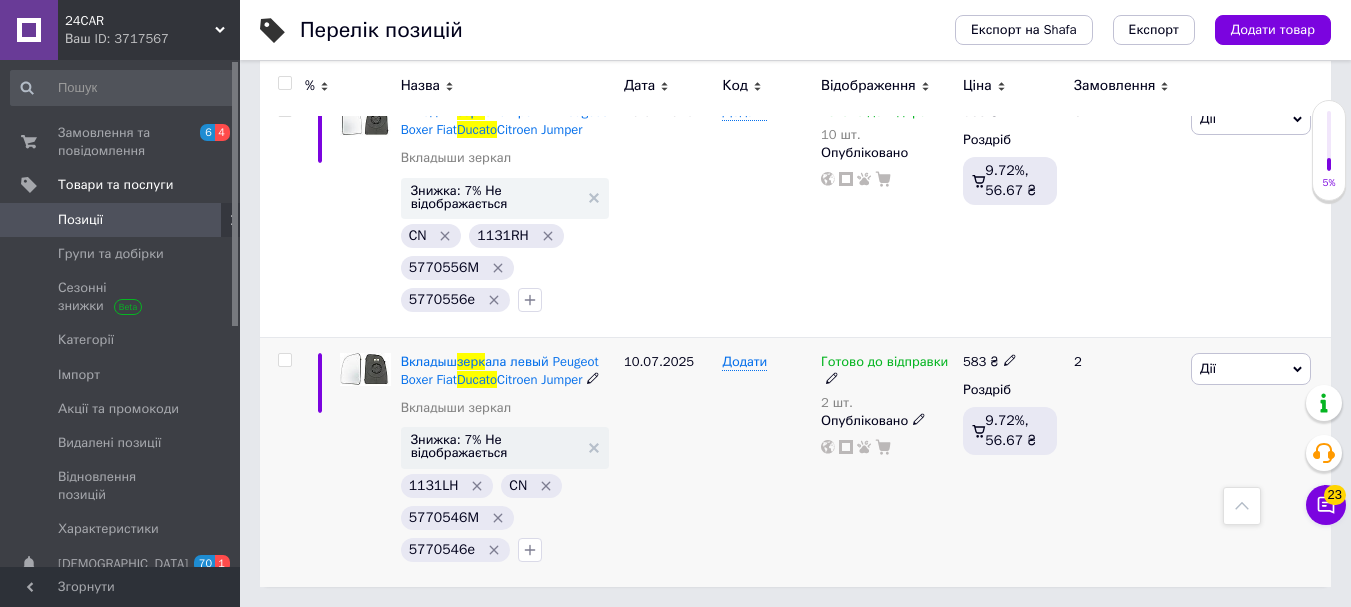 type on "зерк ducato" 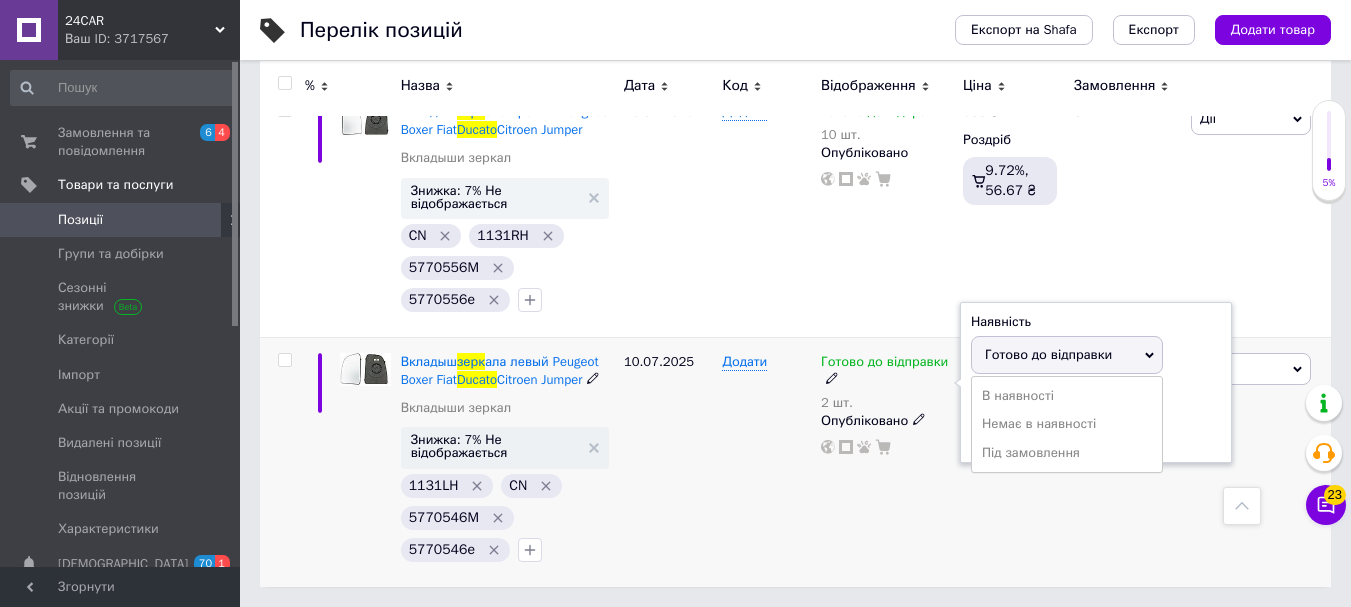click on "Готово до відправки" at bounding box center (1067, 355) 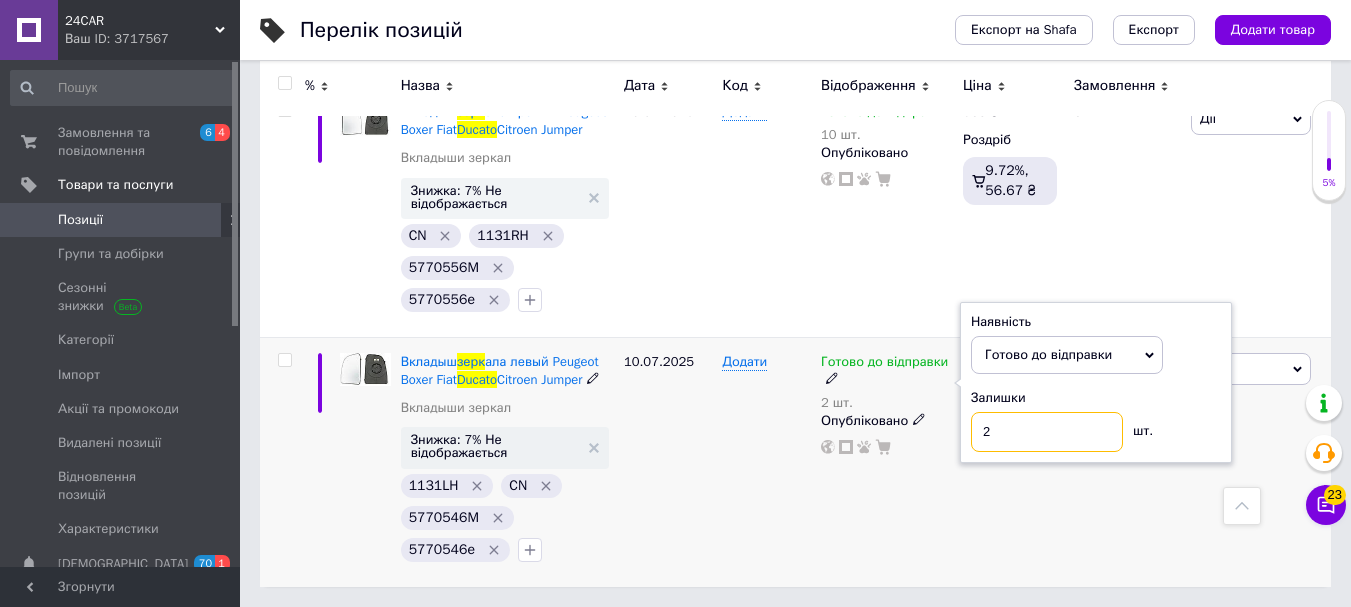 click on "2" at bounding box center (1047, 432) 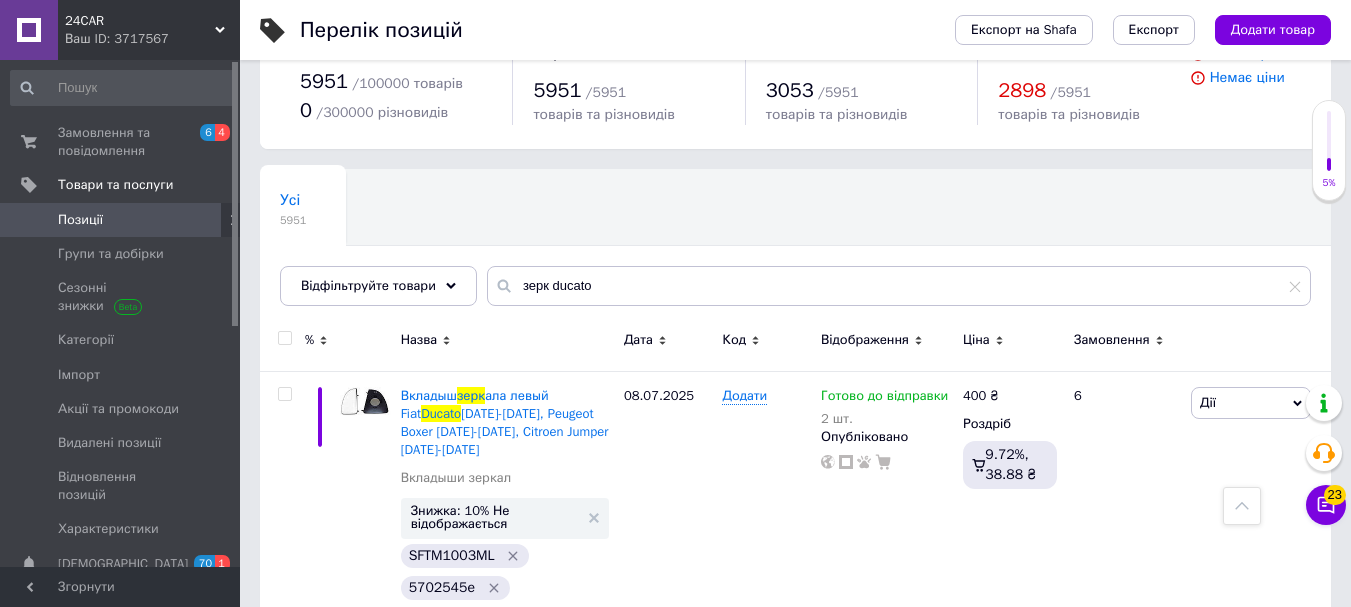 scroll, scrollTop: 0, scrollLeft: 0, axis: both 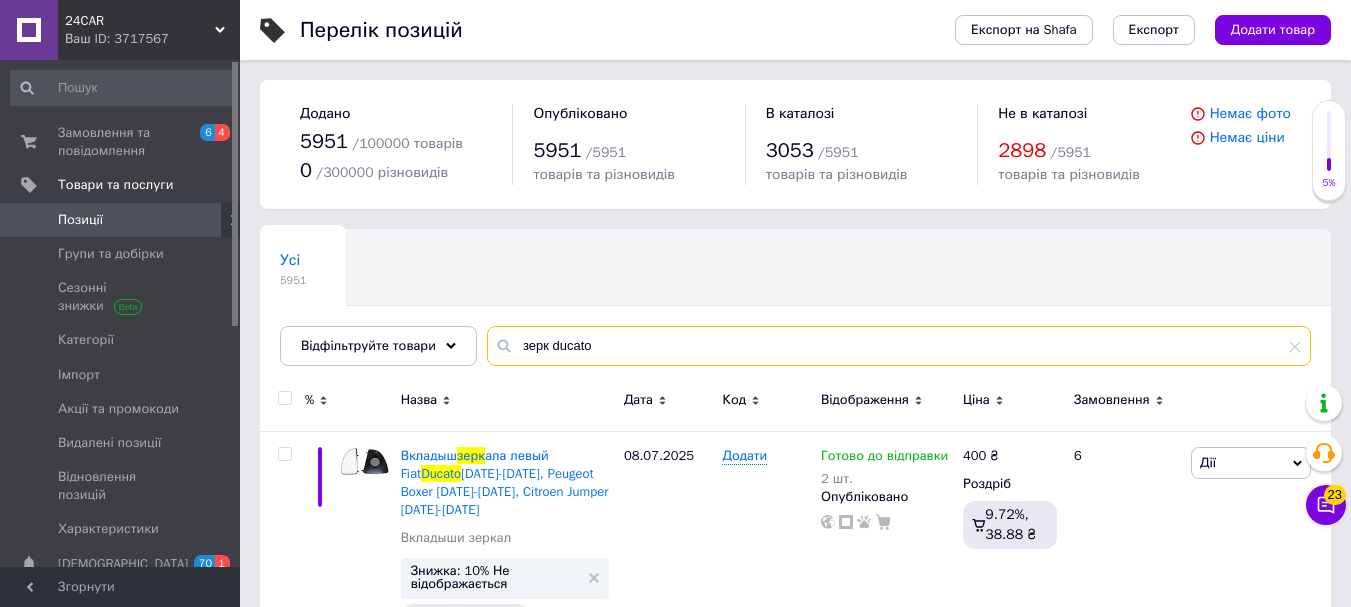 drag, startPoint x: 547, startPoint y: 342, endPoint x: 605, endPoint y: 348, distance: 58.30952 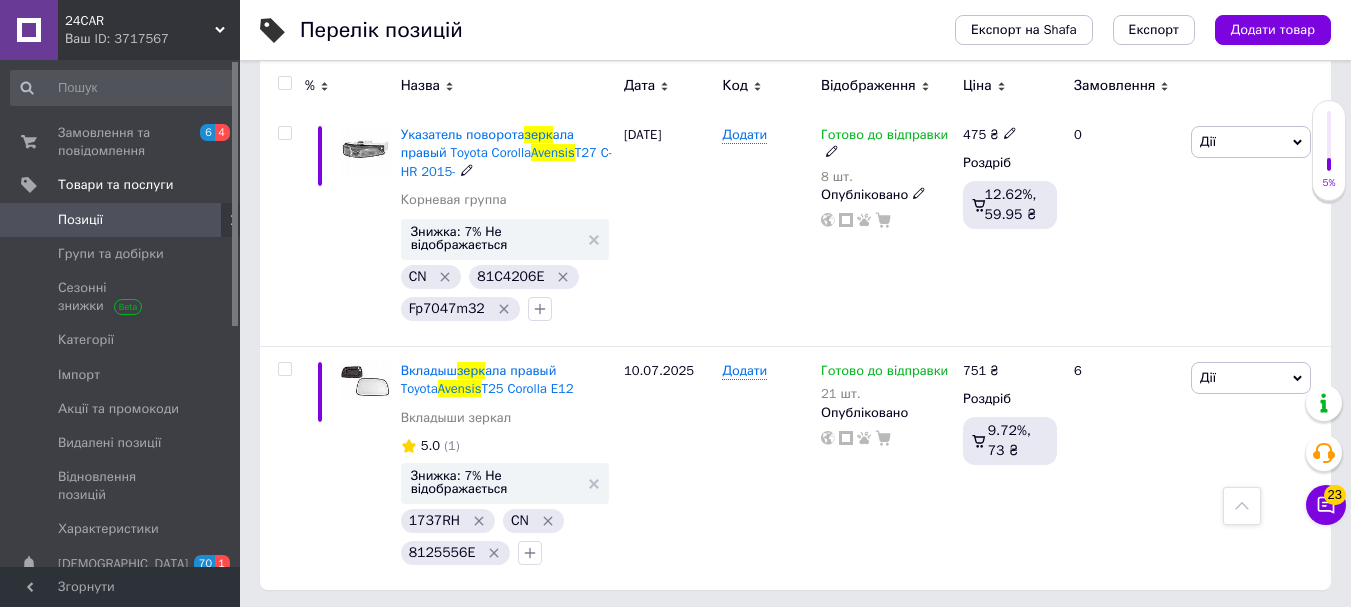 scroll, scrollTop: 1249, scrollLeft: 0, axis: vertical 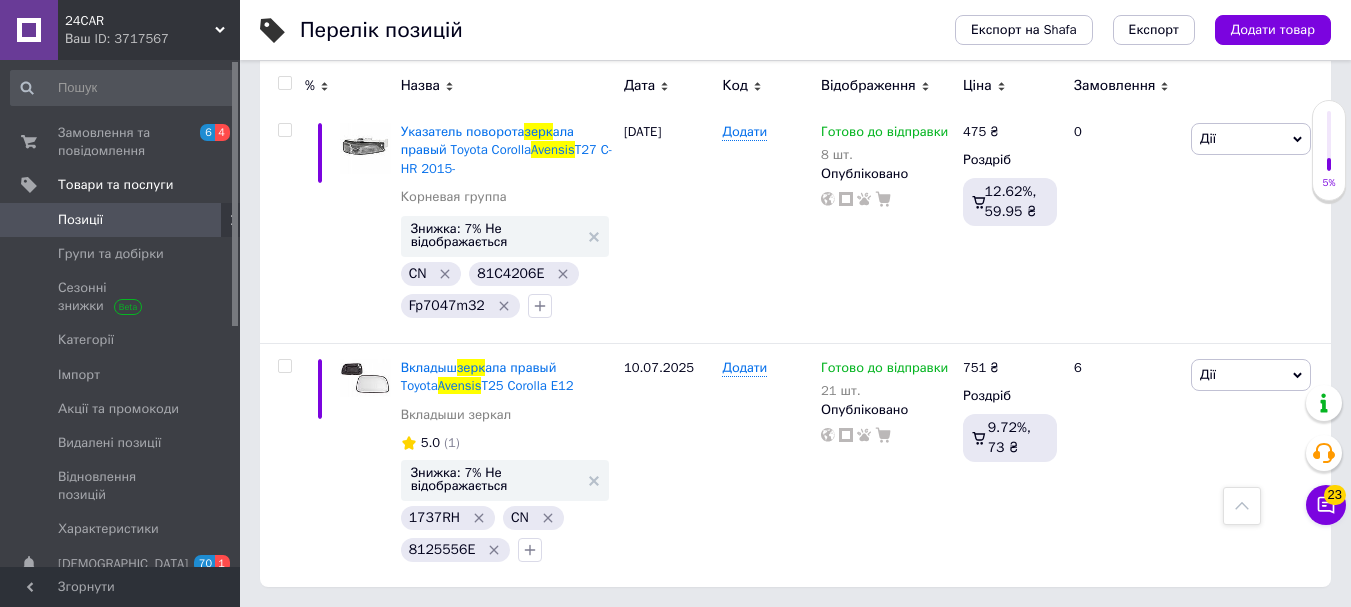 type on "зерк avensis" 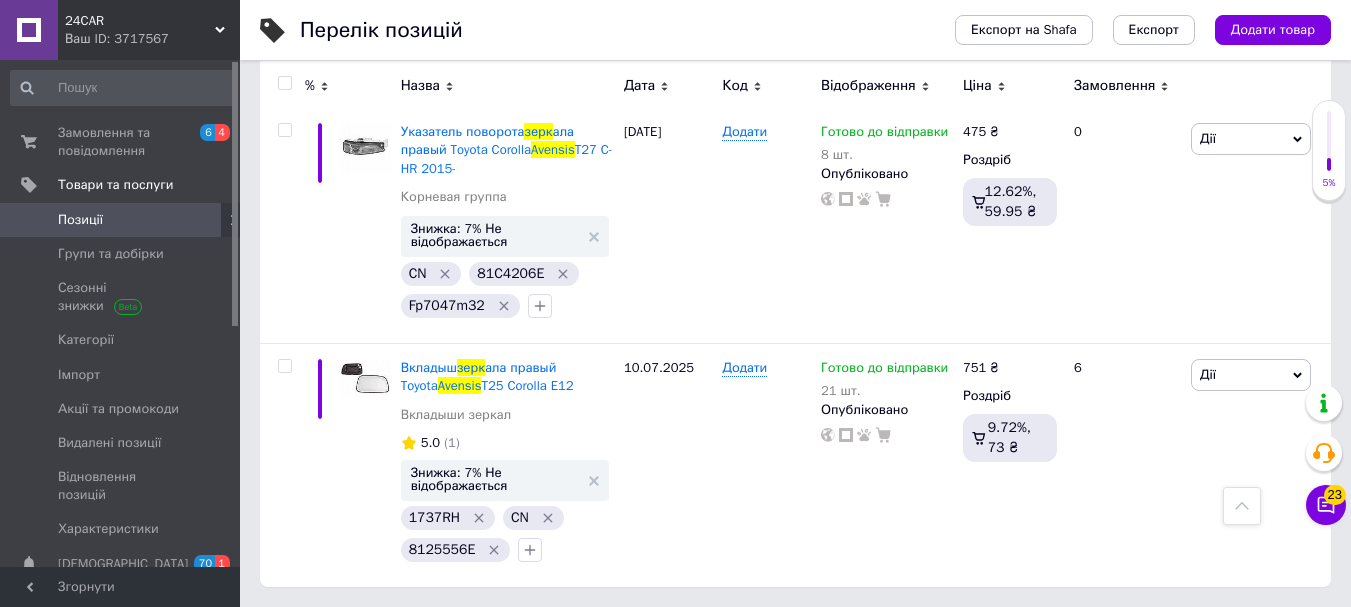 click on "Ваш ID: 3717567" at bounding box center (152, 39) 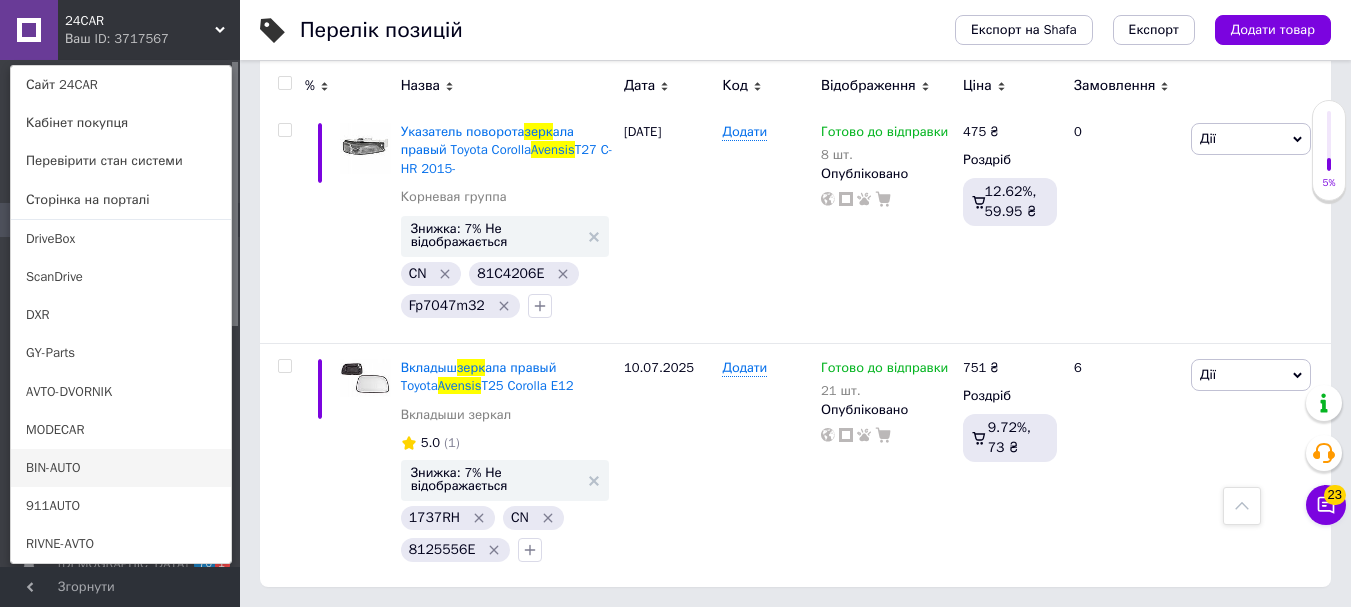 click on "BIN-AUTO" at bounding box center (121, 468) 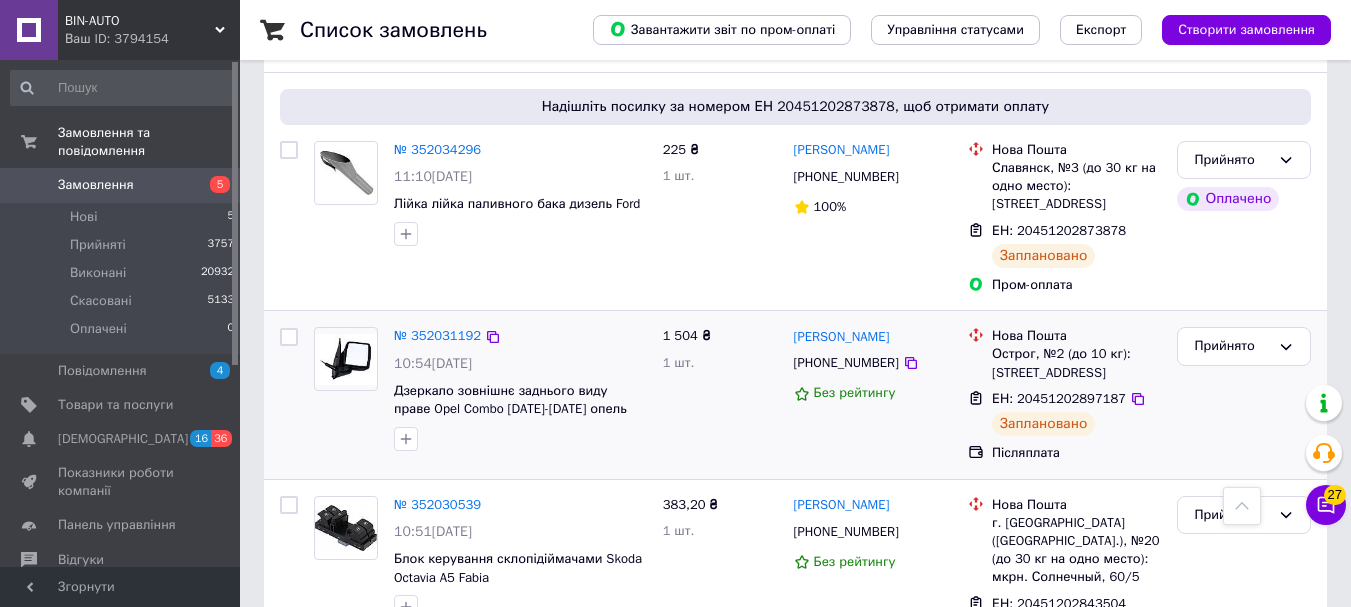scroll, scrollTop: 1400, scrollLeft: 0, axis: vertical 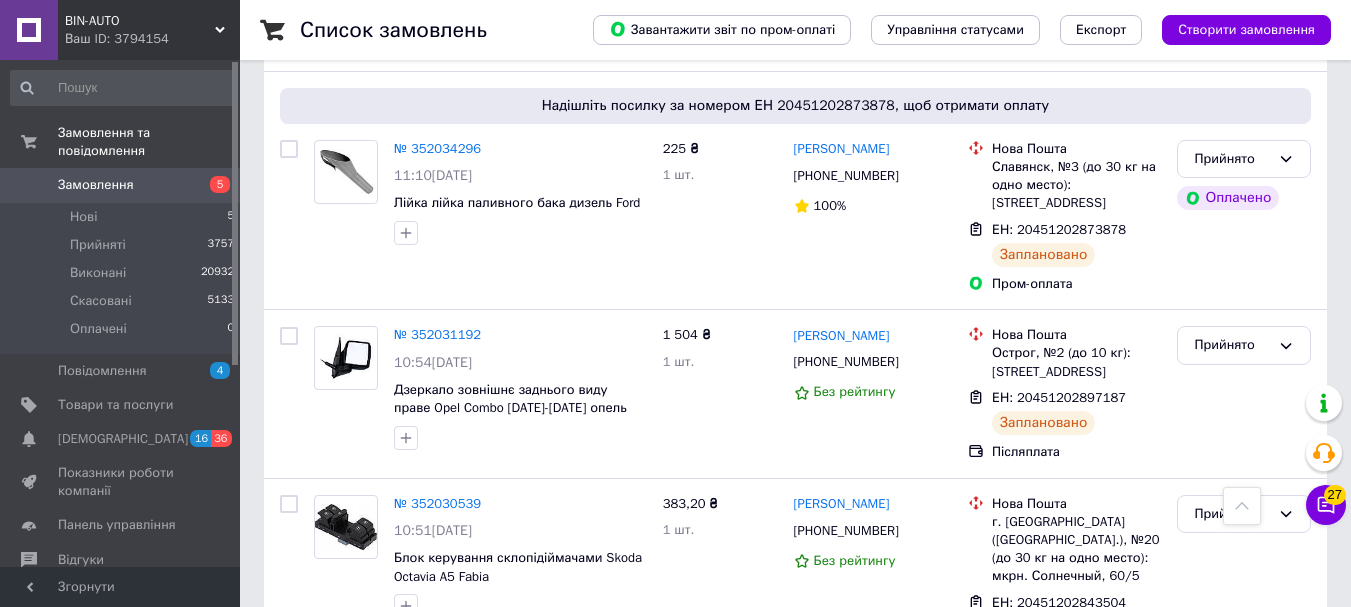 click on "BIN-AUTO" at bounding box center [140, 21] 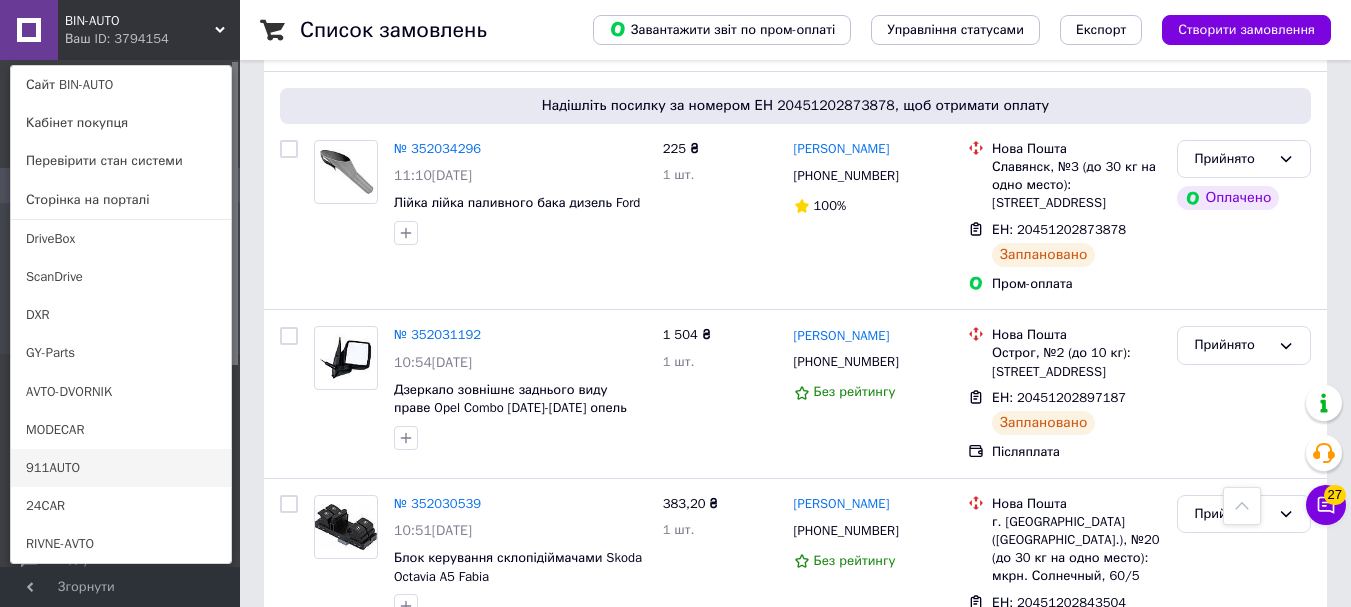 click on "911AUTO" at bounding box center [121, 468] 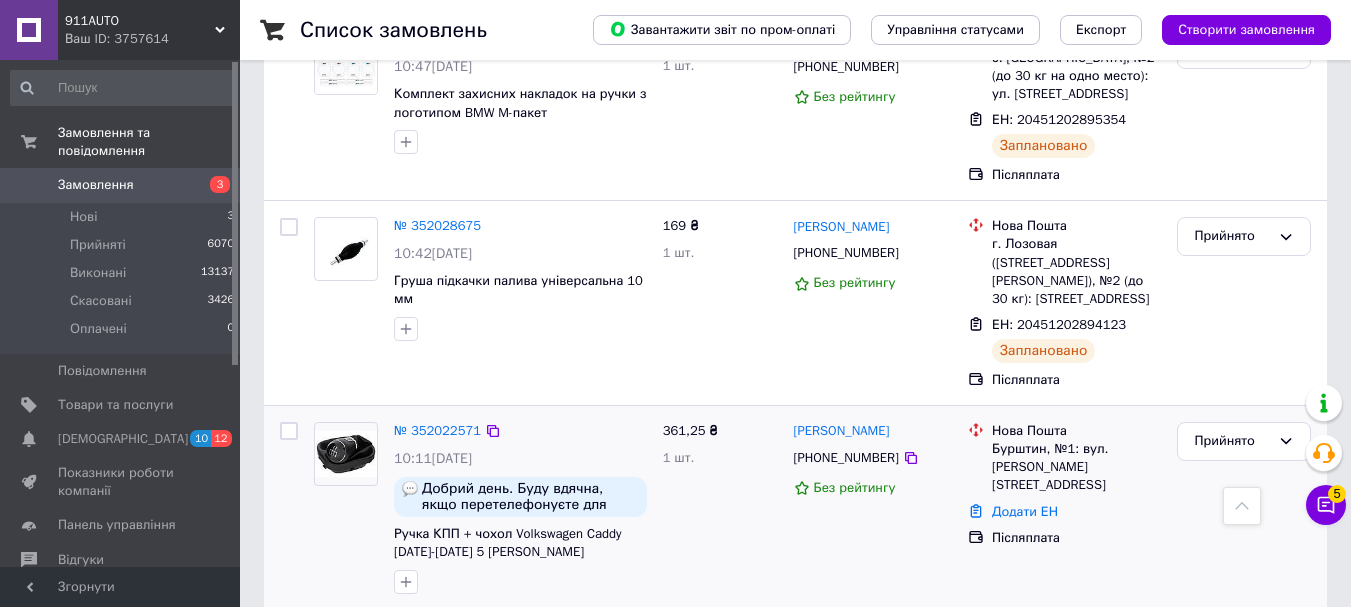 scroll, scrollTop: 900, scrollLeft: 0, axis: vertical 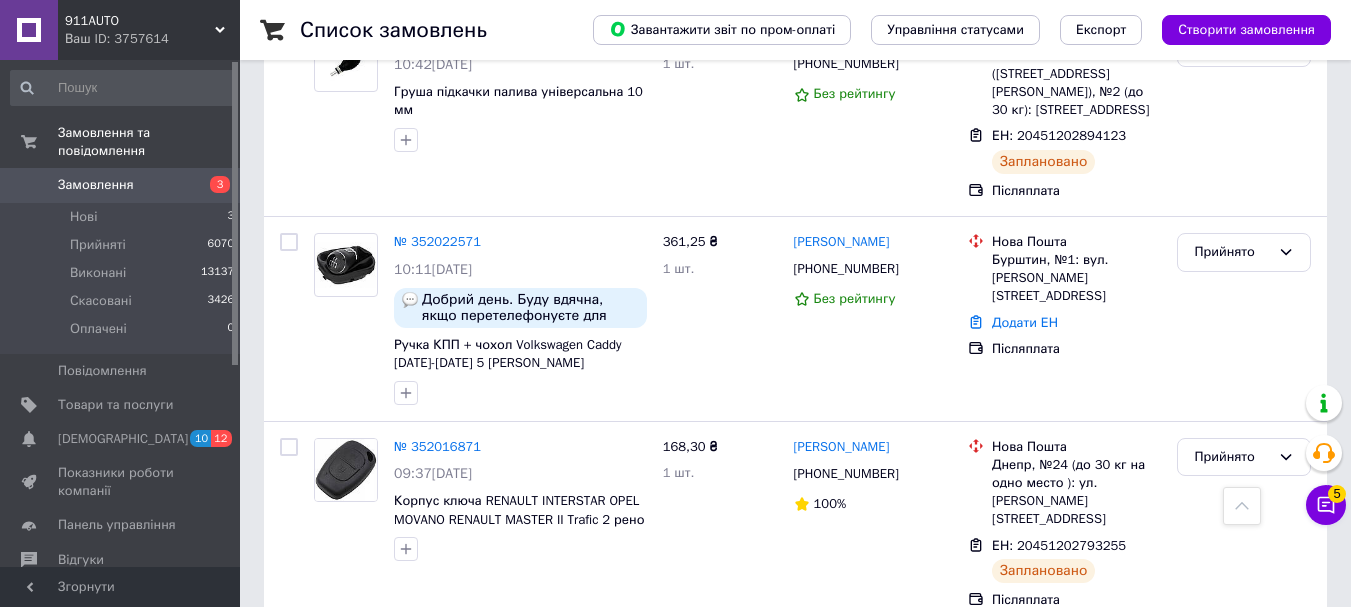 click on "911AUTO" at bounding box center [140, 21] 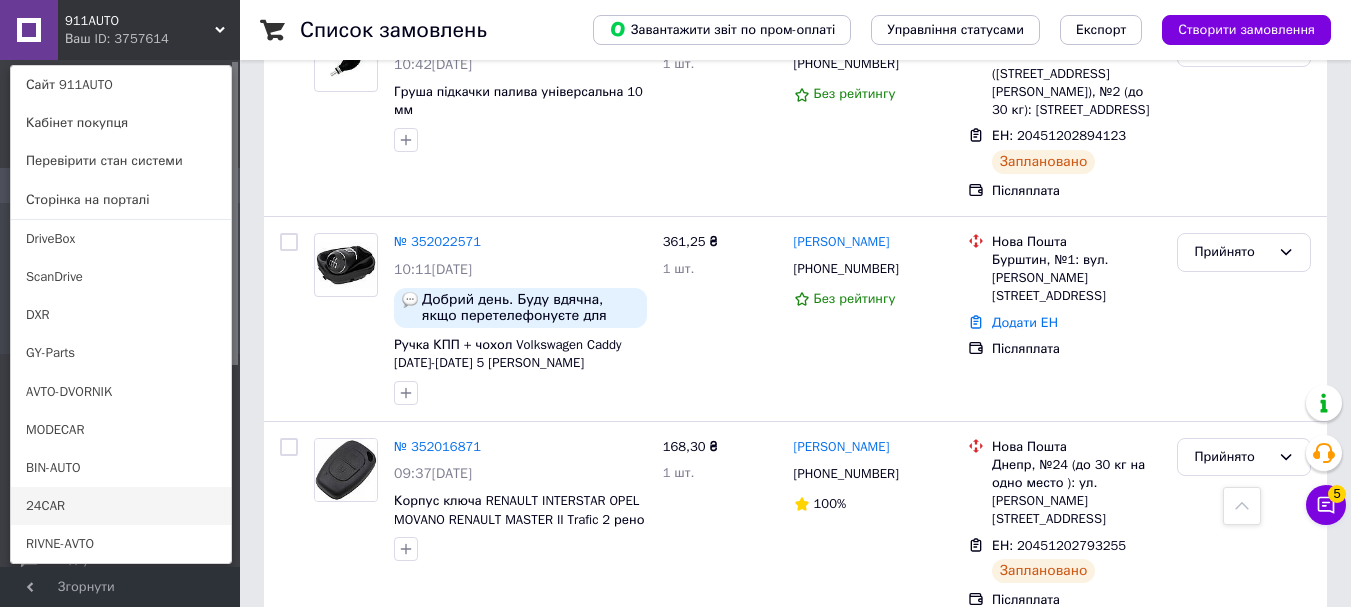 click on "24CAR" at bounding box center (121, 506) 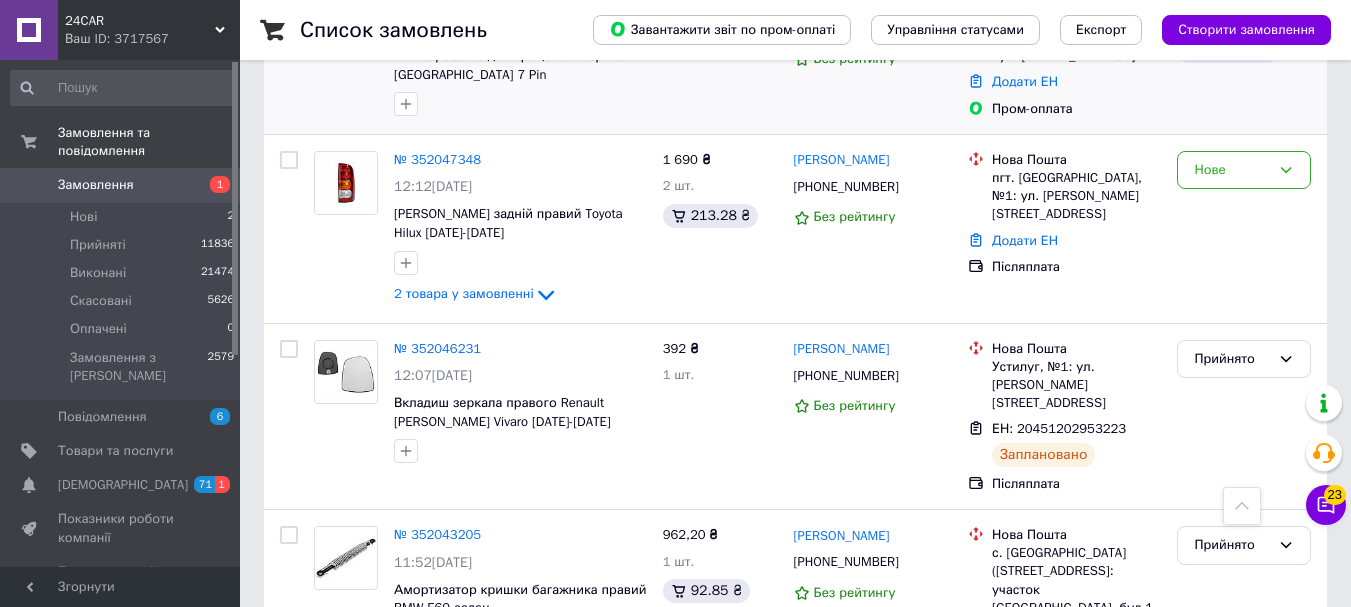 scroll, scrollTop: 700, scrollLeft: 0, axis: vertical 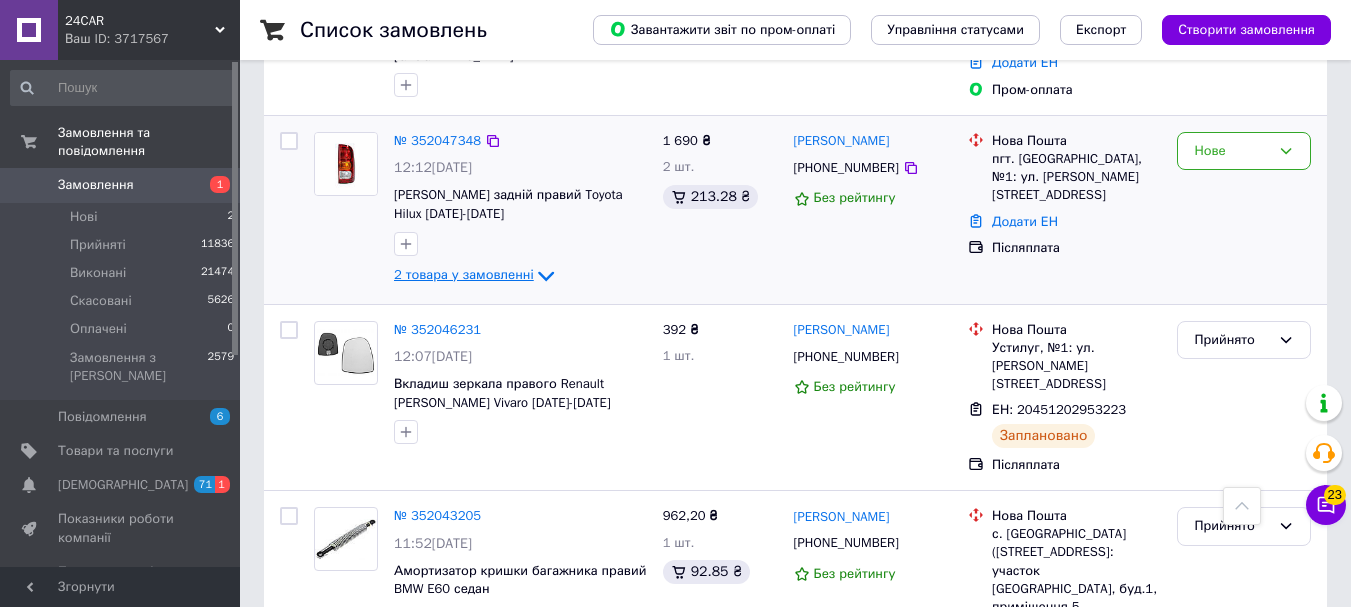 click 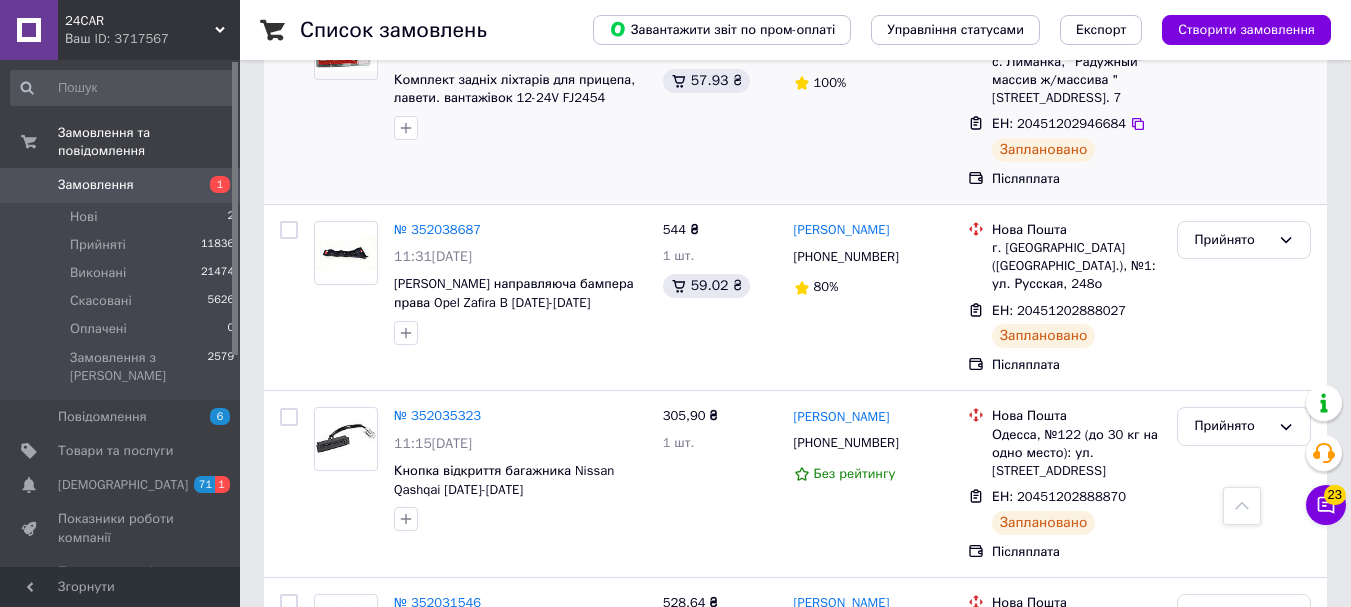 scroll, scrollTop: 1400, scrollLeft: 0, axis: vertical 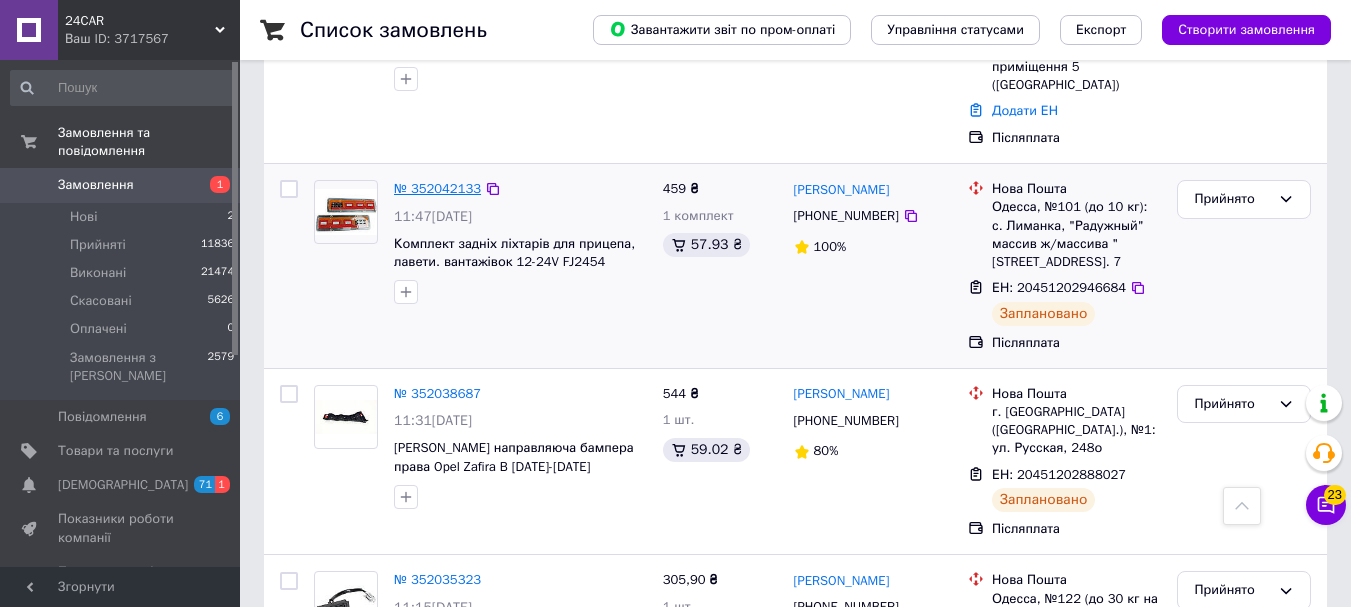 click on "№ 352042133" at bounding box center [437, 188] 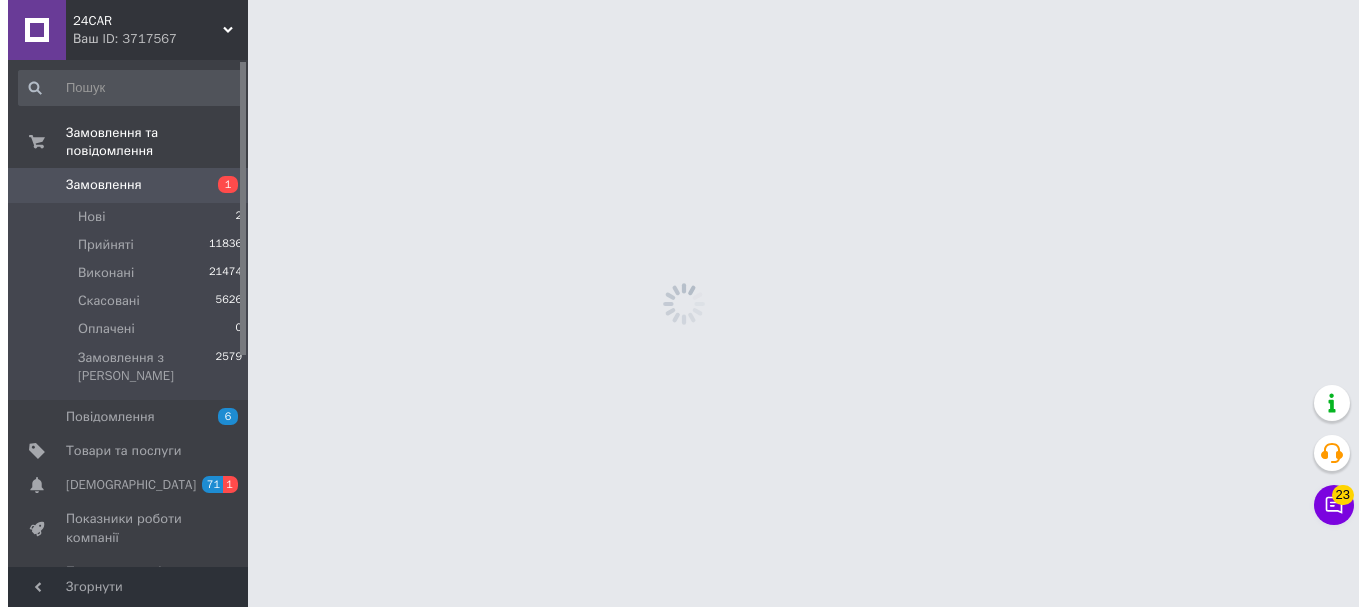 scroll, scrollTop: 0, scrollLeft: 0, axis: both 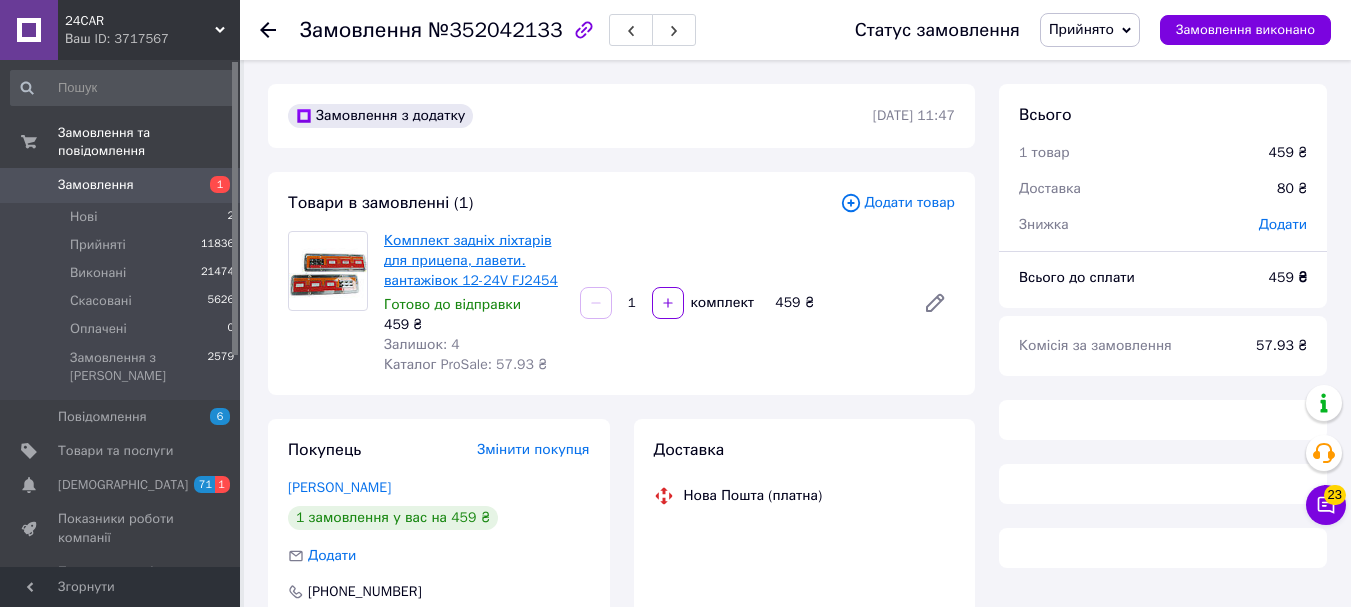 click on "Комплект задніх ліхтарів для прицепа, лавети. вантажівок 12-24V FJ2454" at bounding box center [471, 260] 